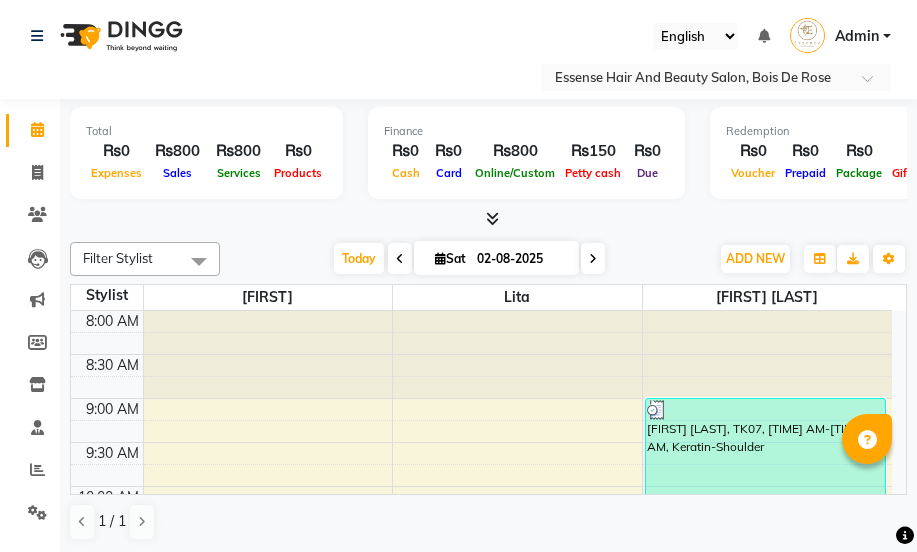 scroll, scrollTop: 0, scrollLeft: 0, axis: both 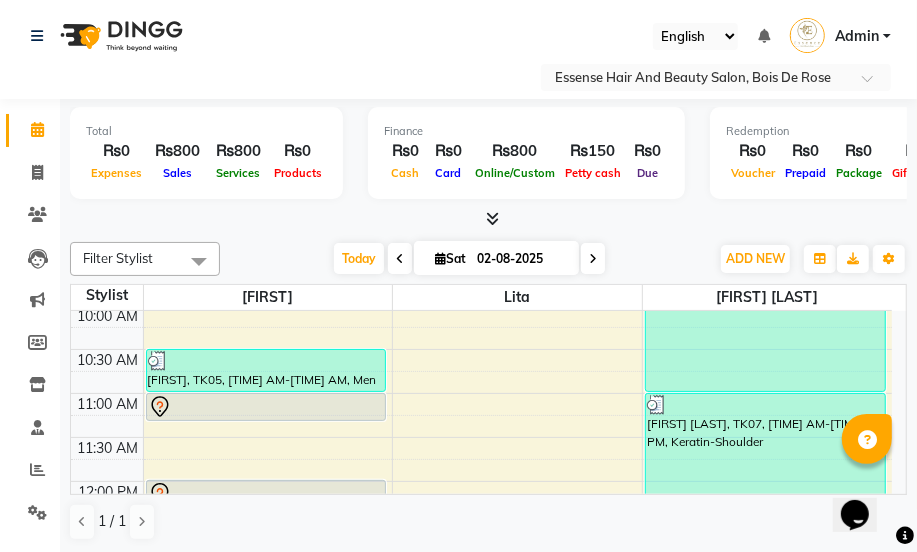 click 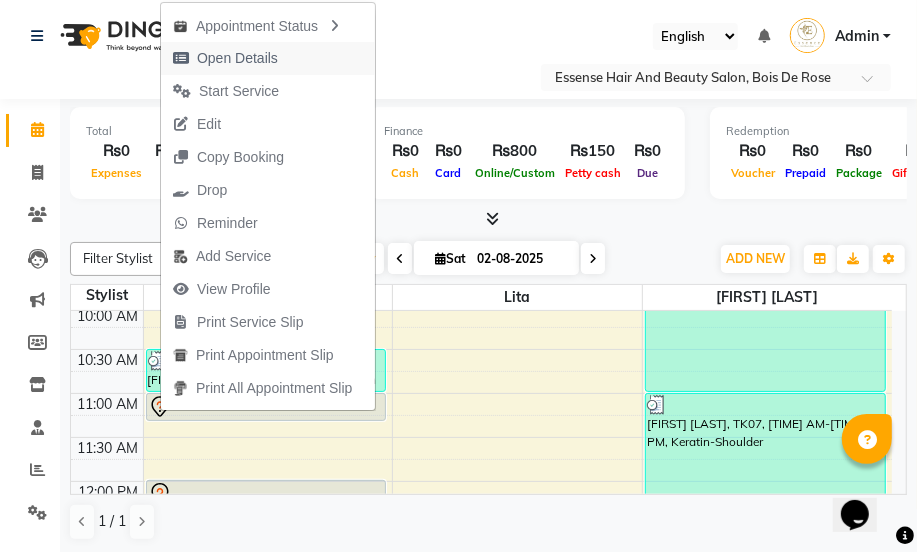 click on "Open Details" at bounding box center [237, 58] 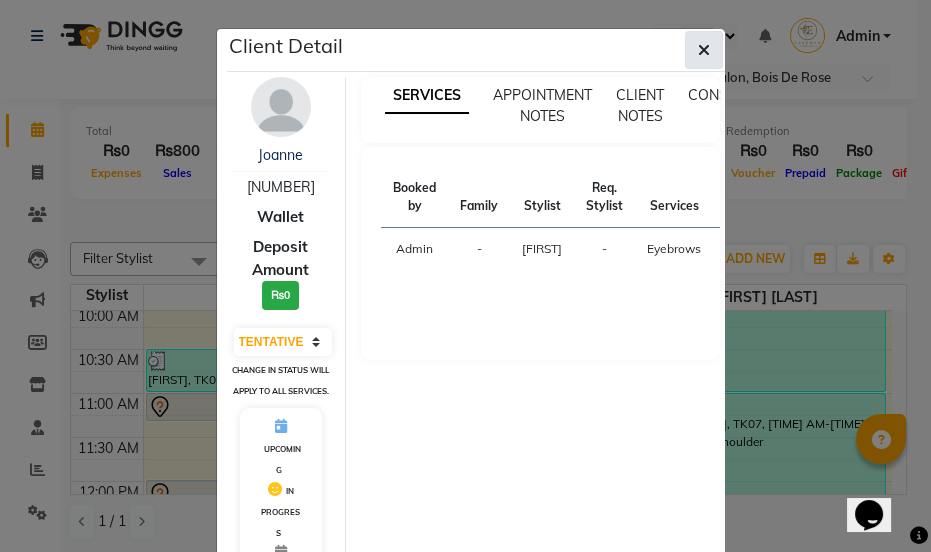 click 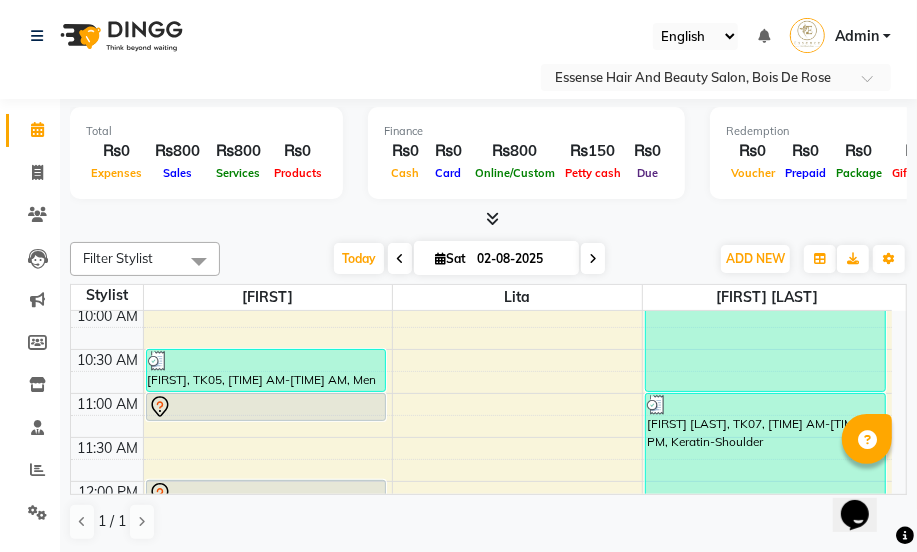 click 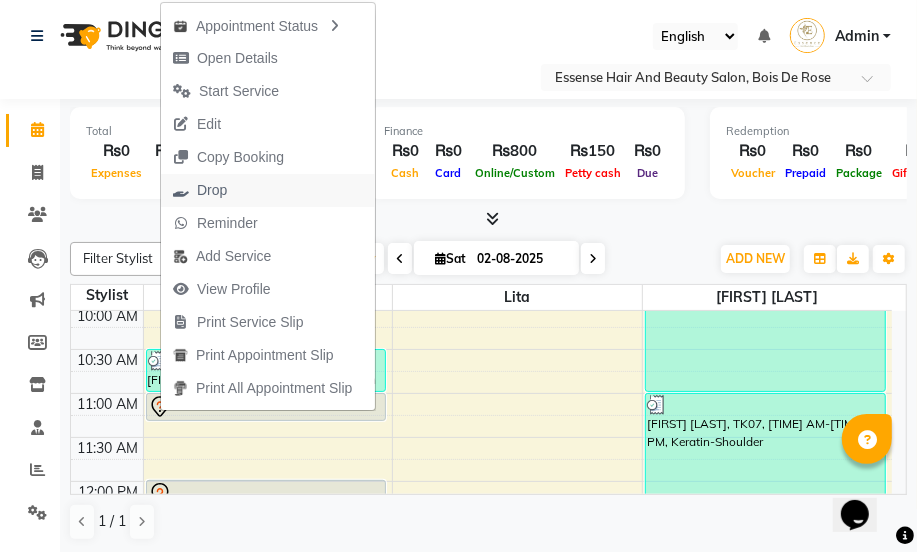 click on "Drop" at bounding box center [212, 190] 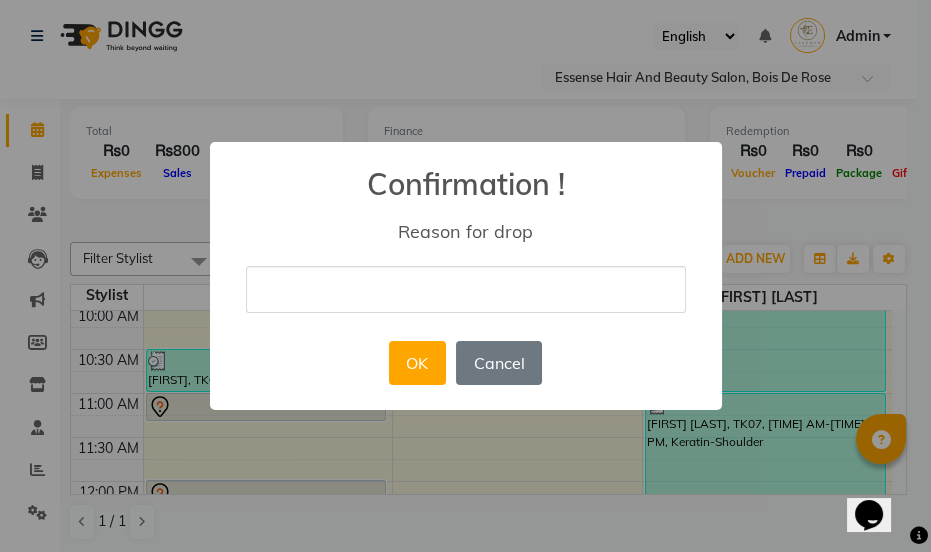 type on "cancel" 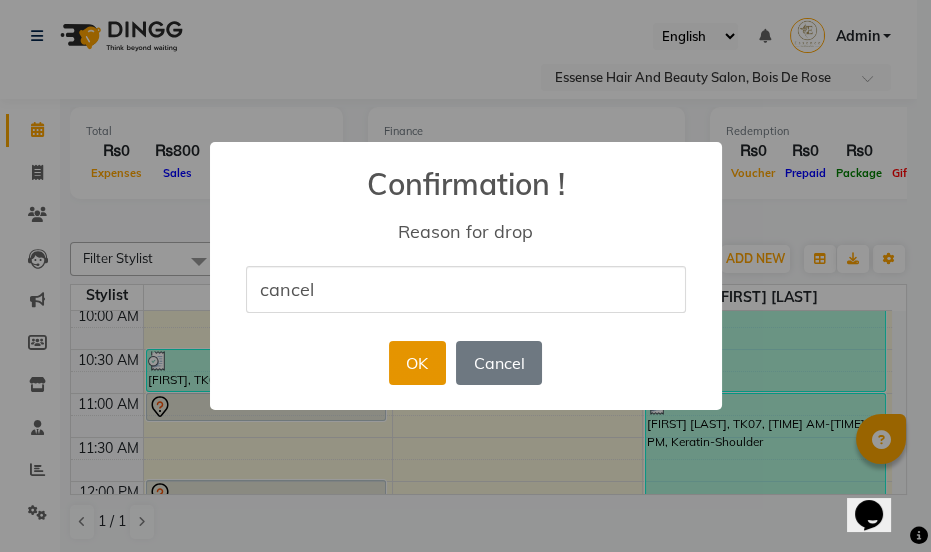 click on "OK" at bounding box center (417, 363) 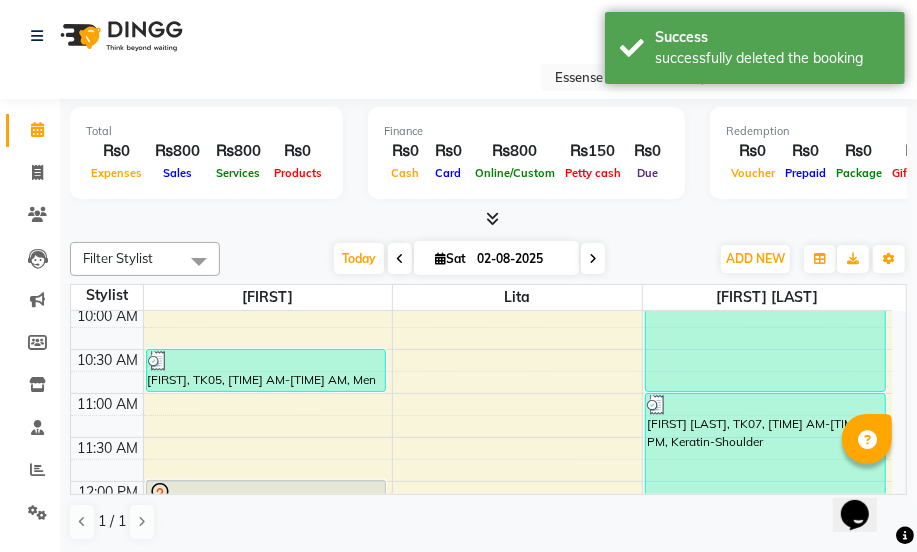 click at bounding box center (158, 361) 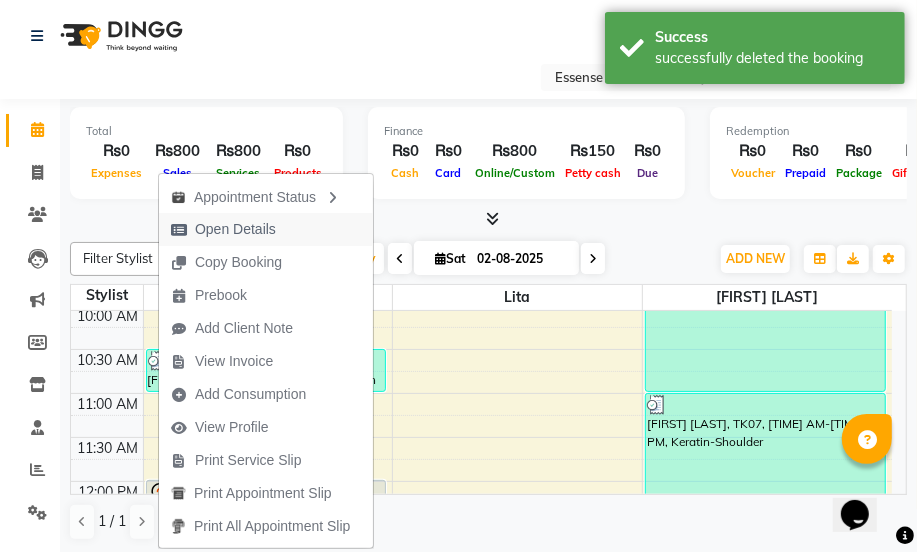 click on "Open Details" at bounding box center (235, 229) 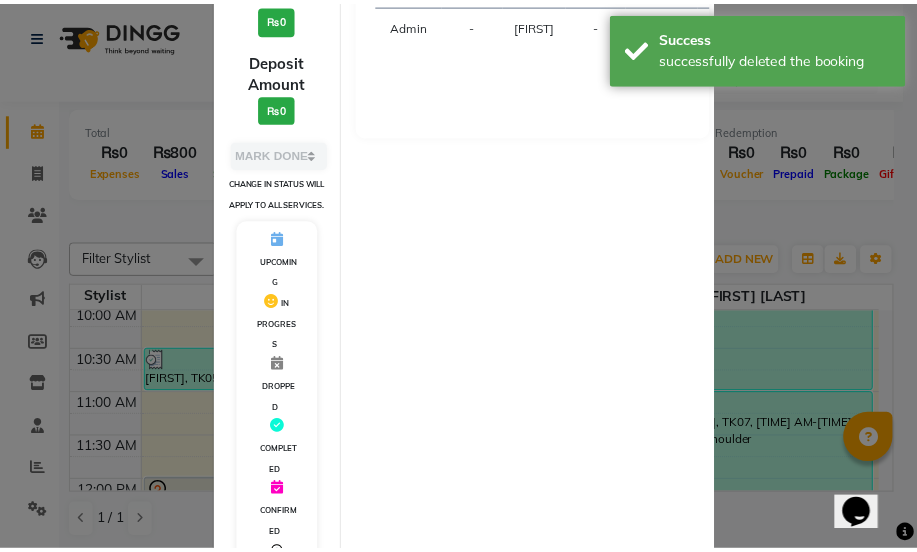 scroll, scrollTop: 476, scrollLeft: 0, axis: vertical 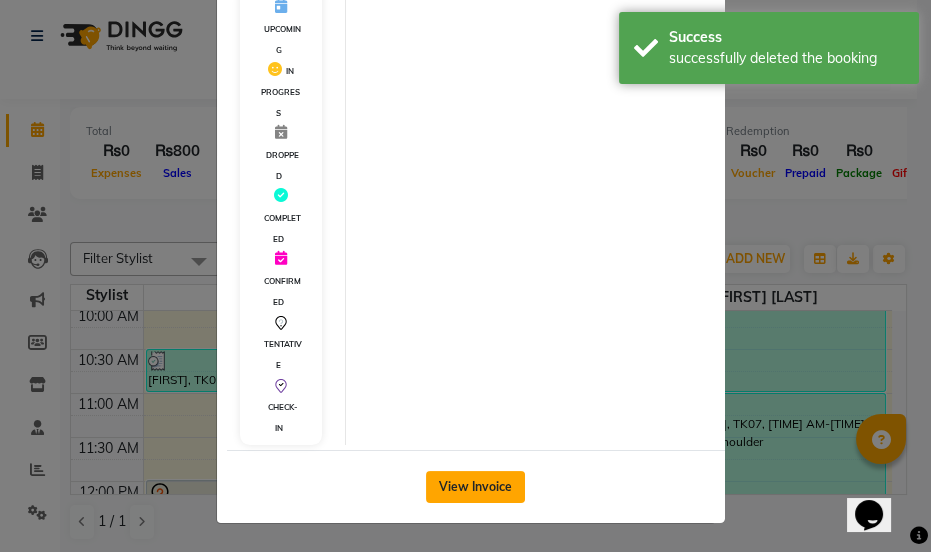 click on "View Invoice" 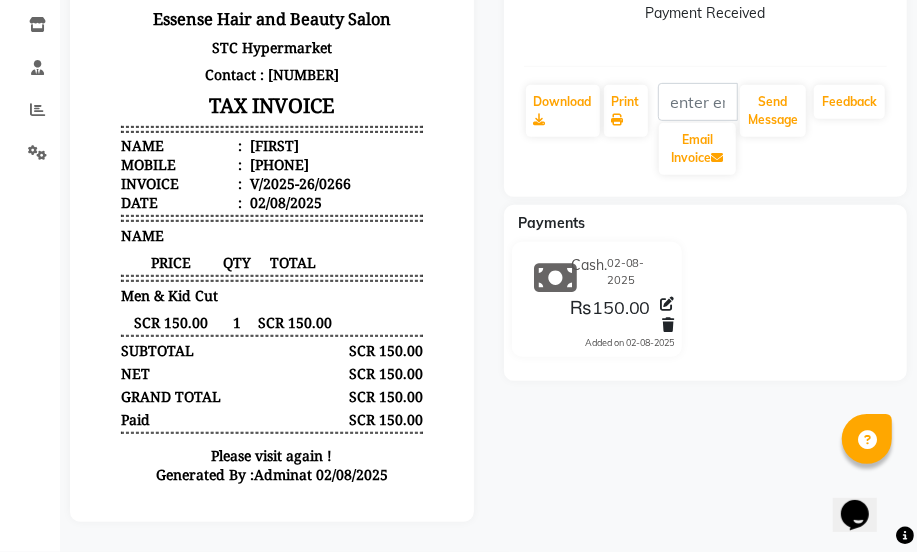 scroll, scrollTop: 90, scrollLeft: 0, axis: vertical 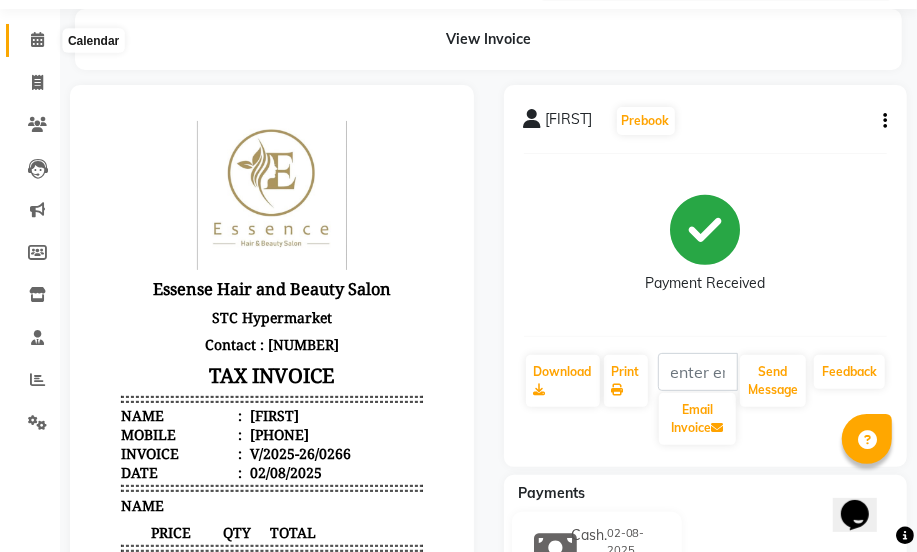 click 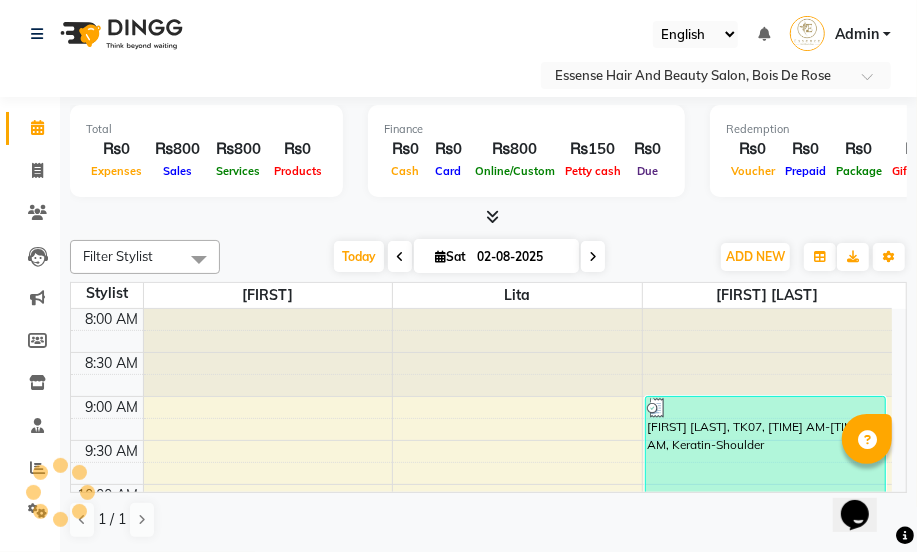 scroll, scrollTop: 0, scrollLeft: 0, axis: both 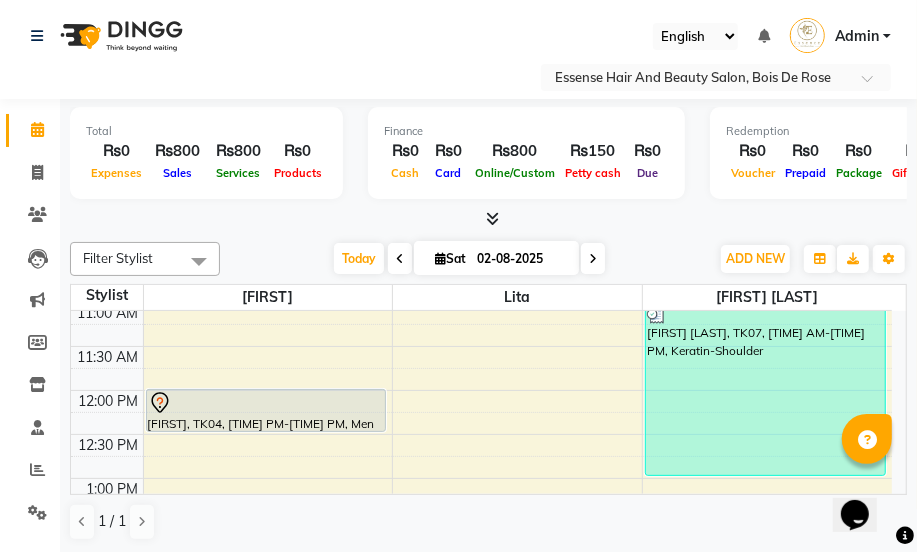 click 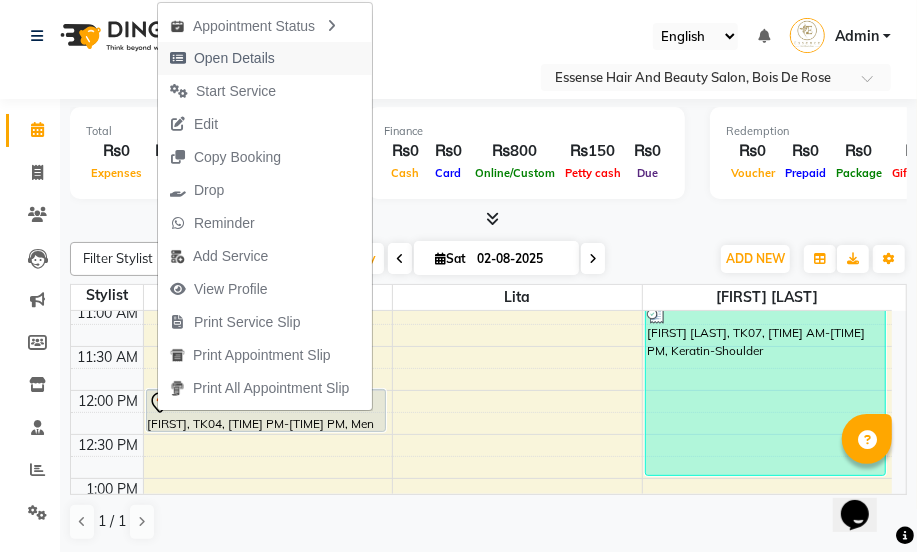 click on "Open Details" at bounding box center [234, 58] 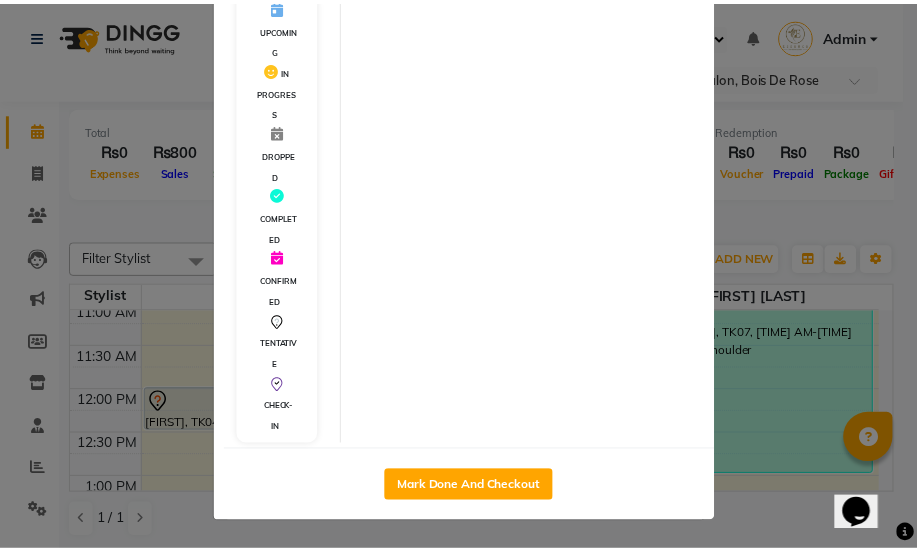 scroll, scrollTop: 476, scrollLeft: 0, axis: vertical 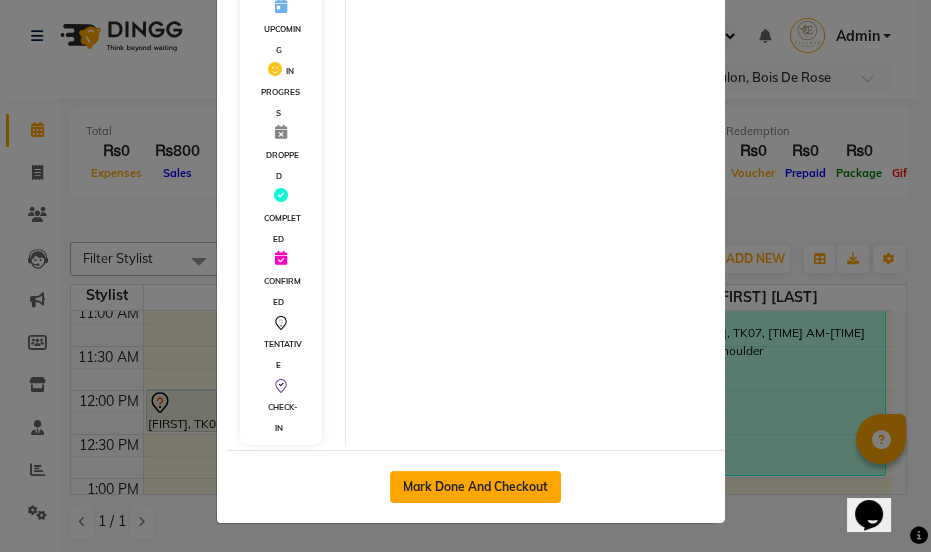 click on "Mark Done And Checkout" 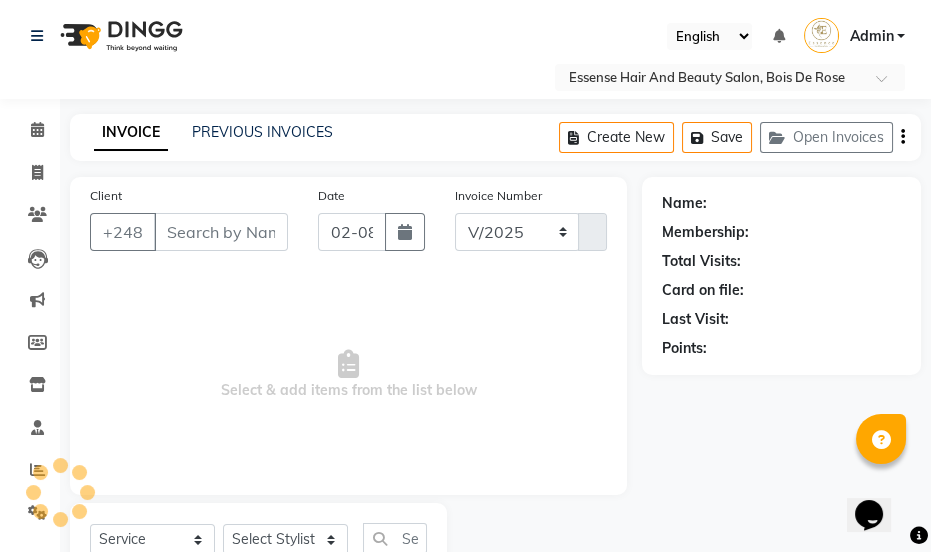 select on "8408" 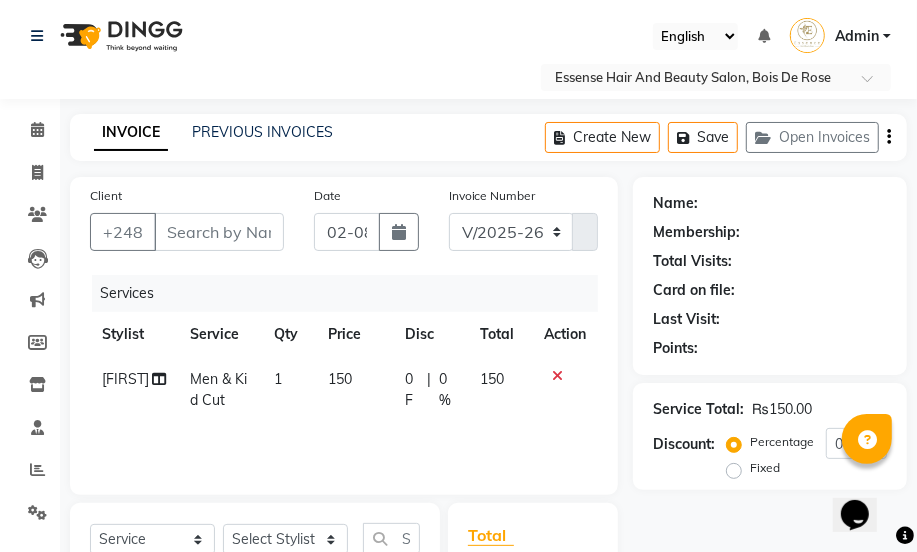 type on "[NUMBER]" 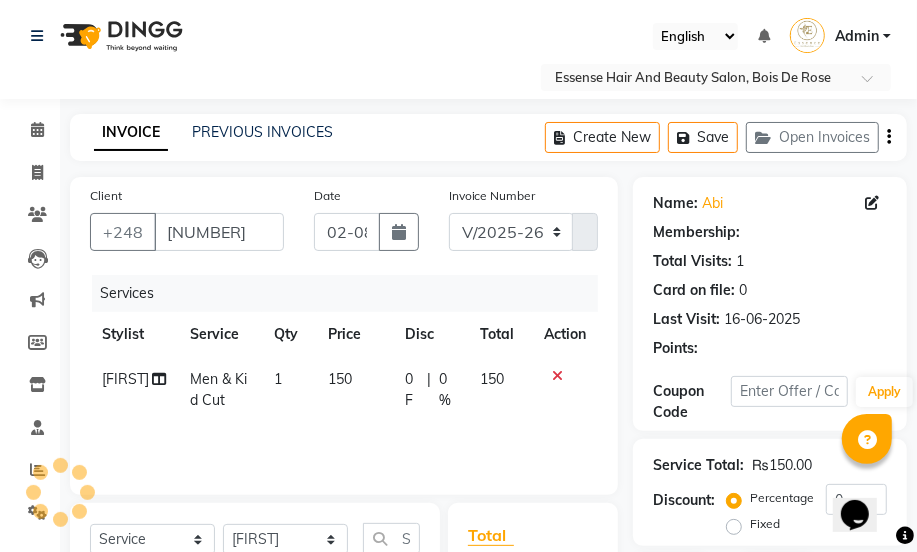 scroll, scrollTop: 76, scrollLeft: 0, axis: vertical 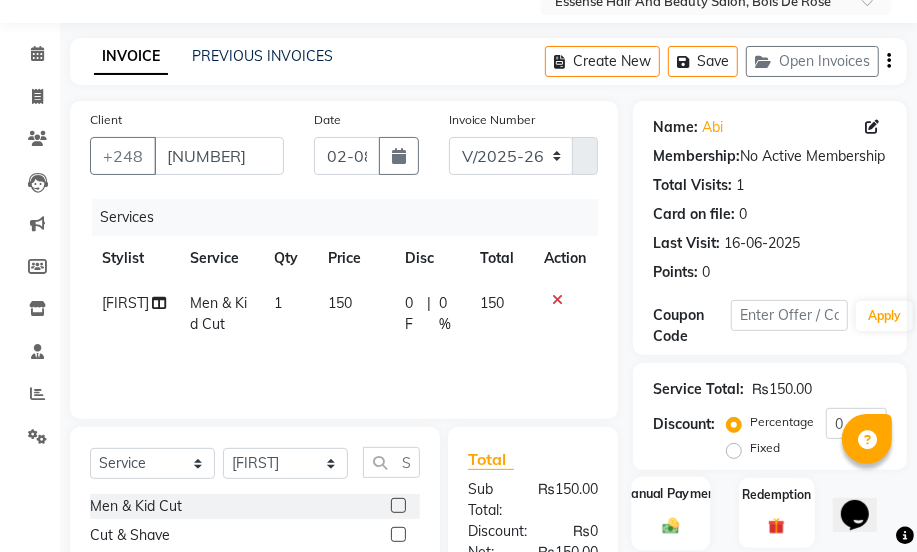 click 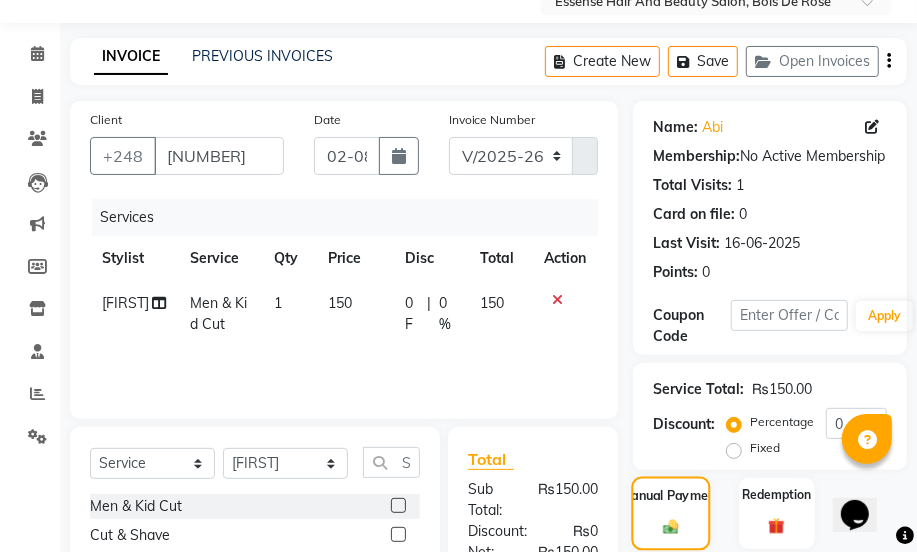 scroll, scrollTop: 299, scrollLeft: 0, axis: vertical 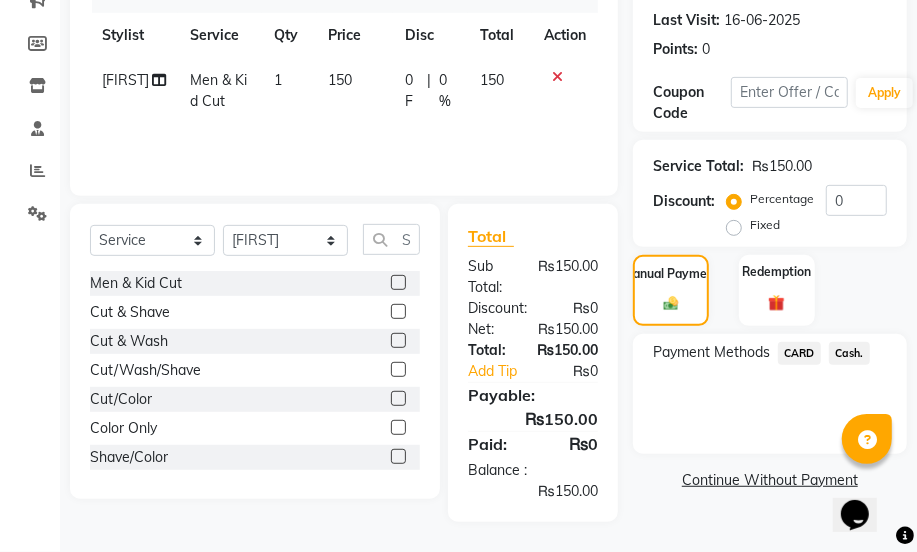 click on "Cash." 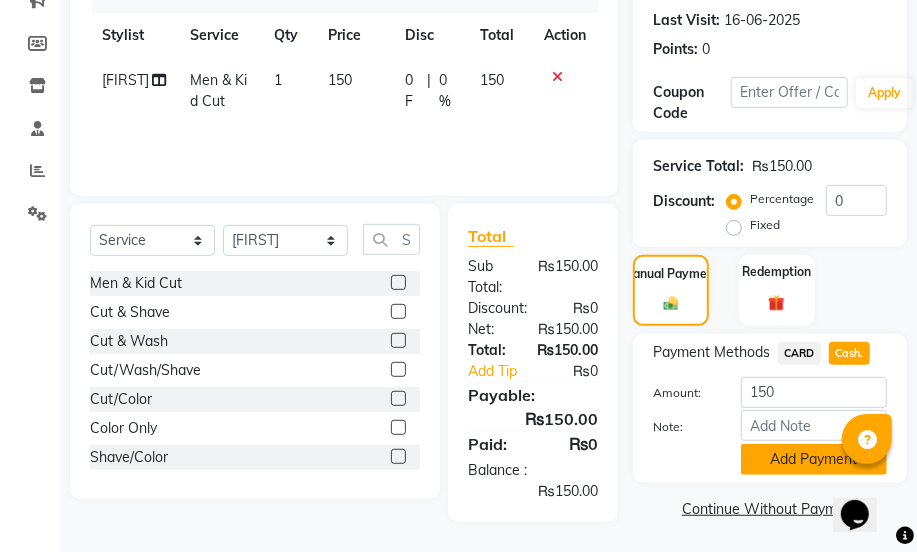 click on "Add Payment" 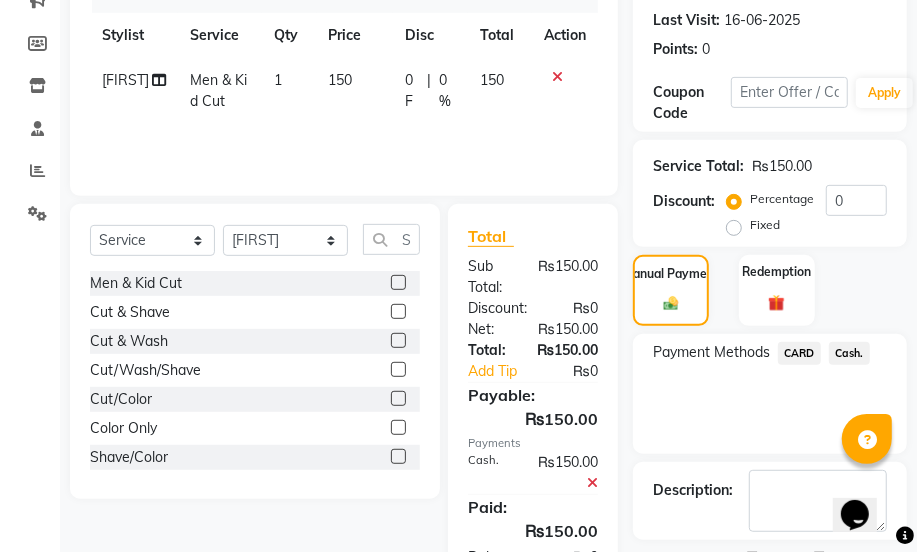 click on "Checkout" 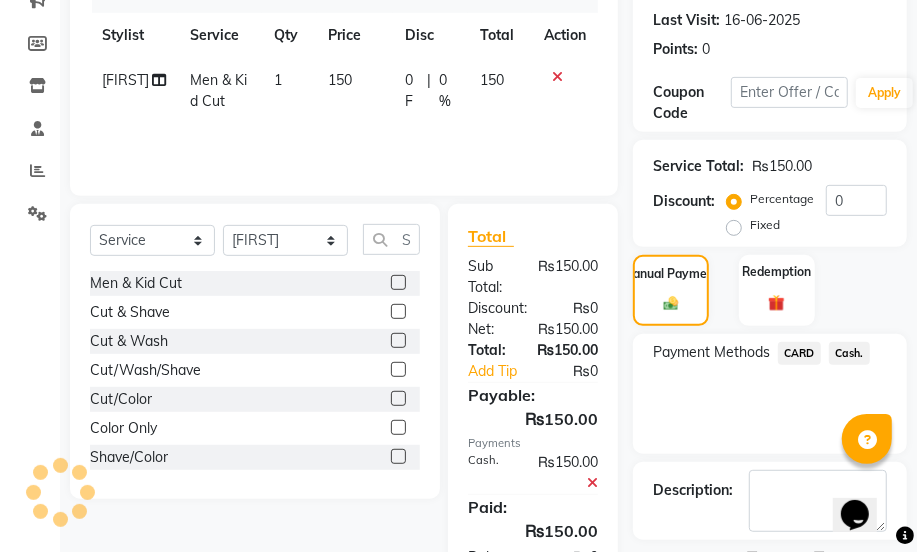 scroll, scrollTop: 386, scrollLeft: 0, axis: vertical 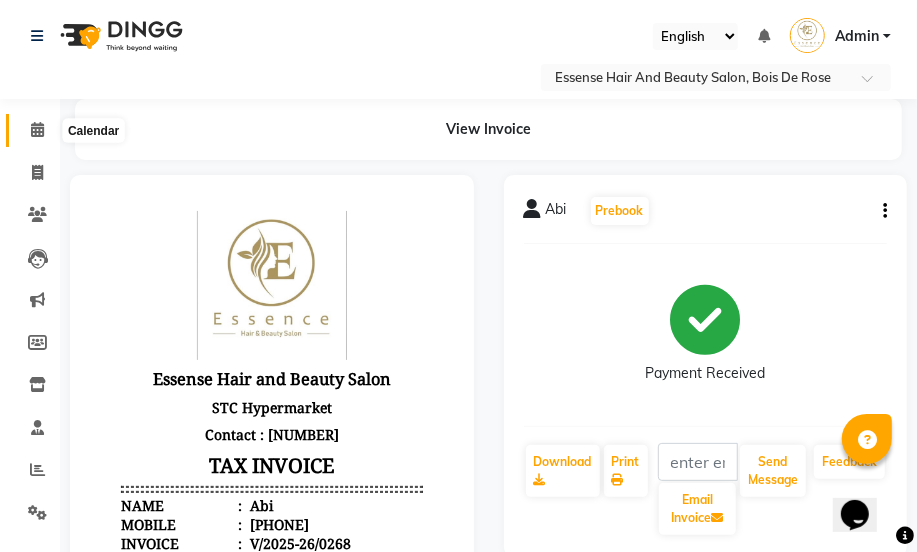 click 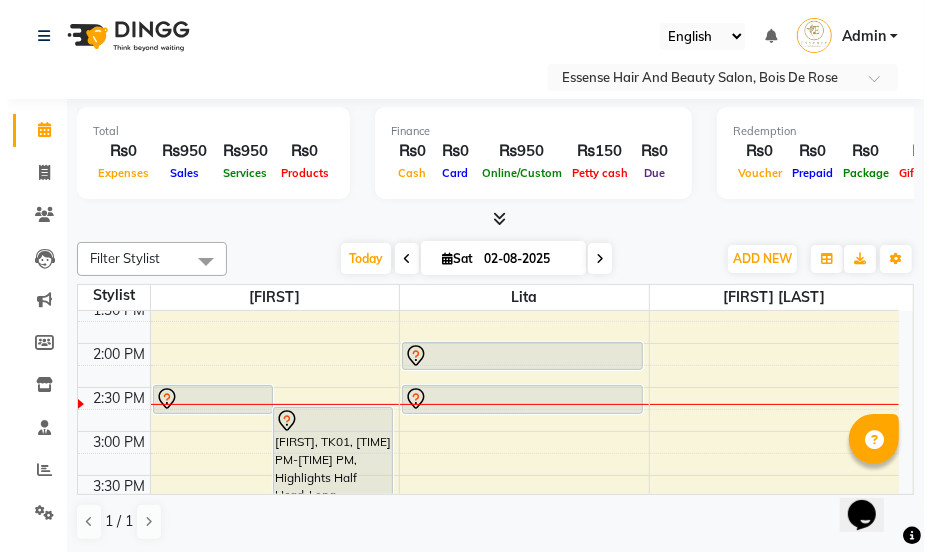 scroll, scrollTop: 454, scrollLeft: 0, axis: vertical 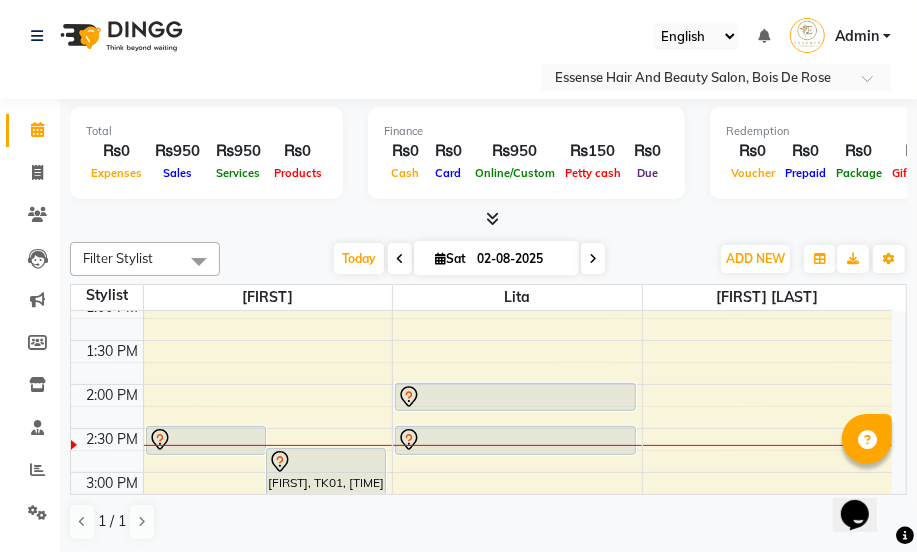 click 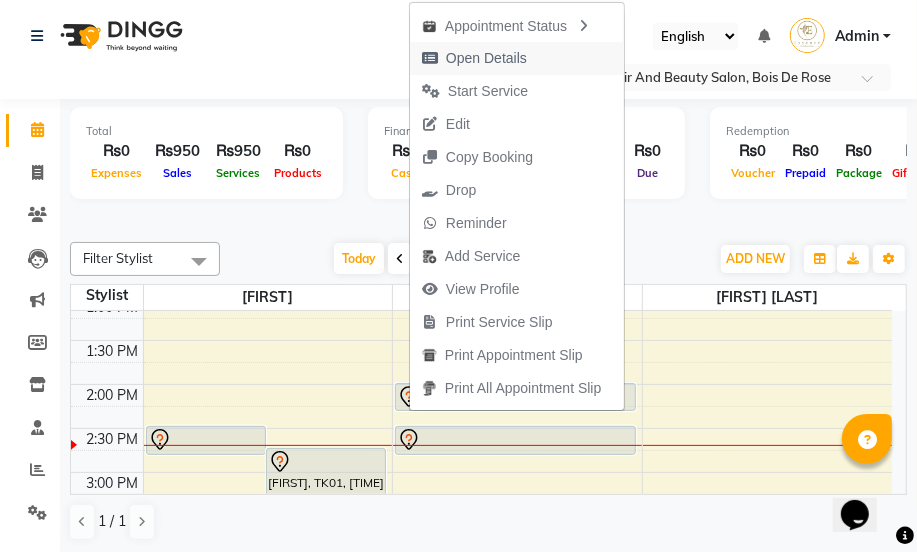 click on "Open Details" at bounding box center [486, 58] 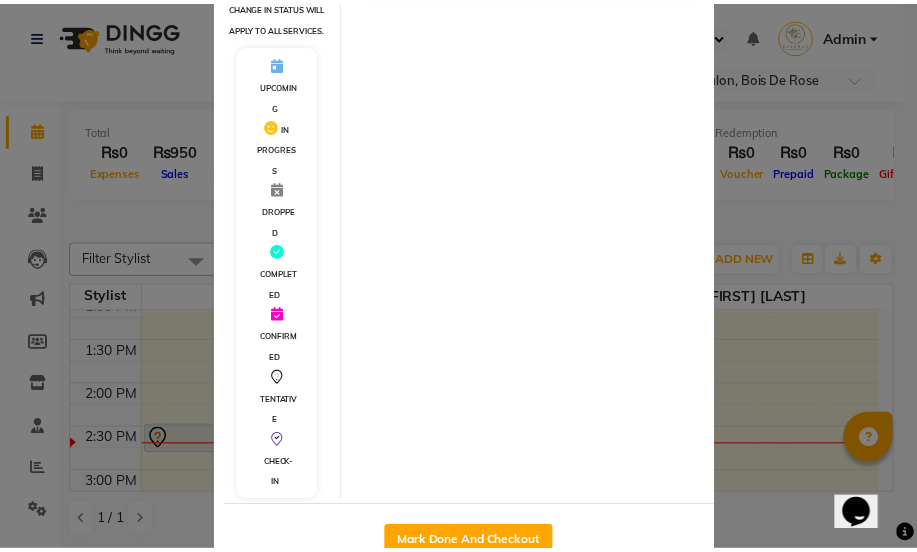 scroll, scrollTop: 440, scrollLeft: 0, axis: vertical 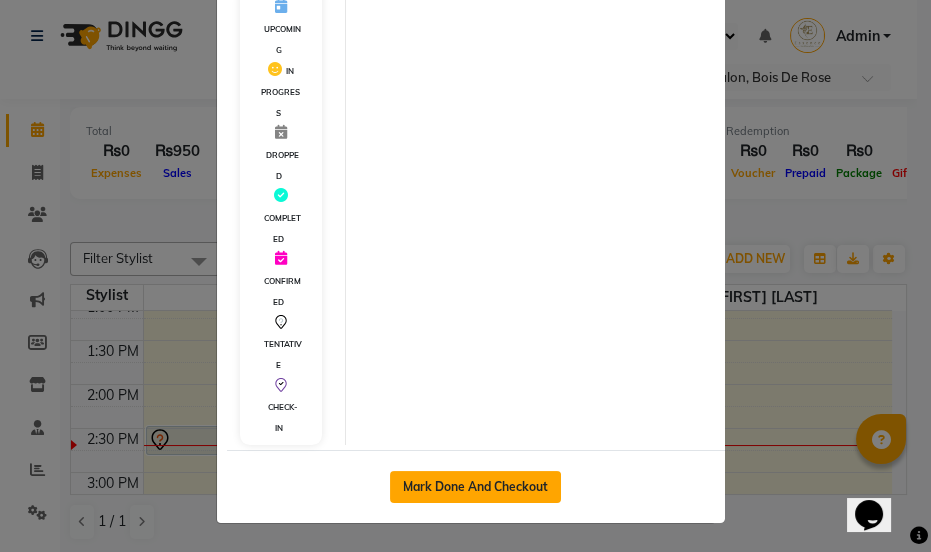 click on "Mark Done And Checkout" 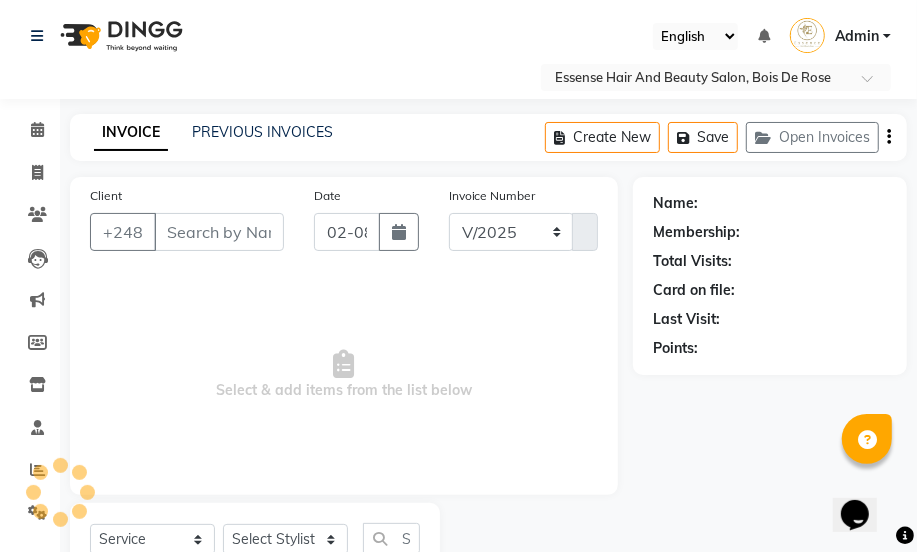 select on "8408" 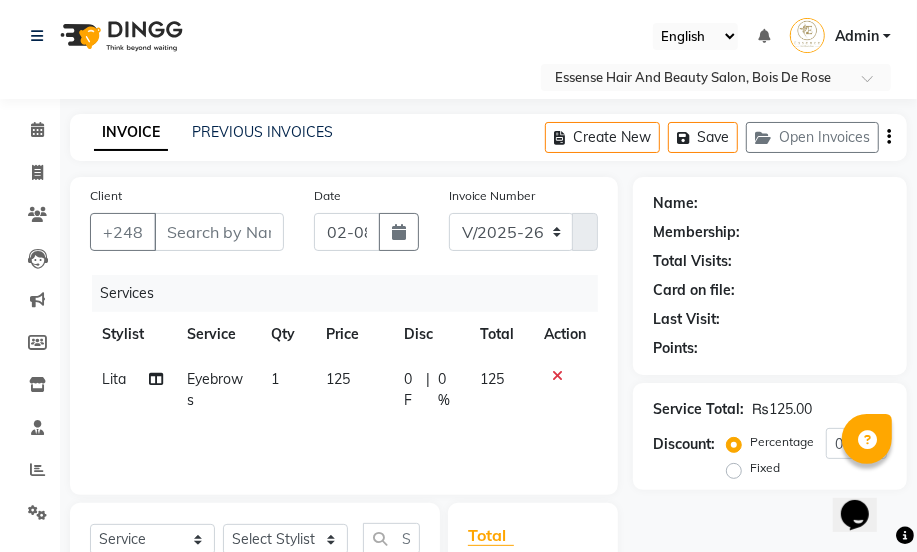 type on "[NUMBER]" 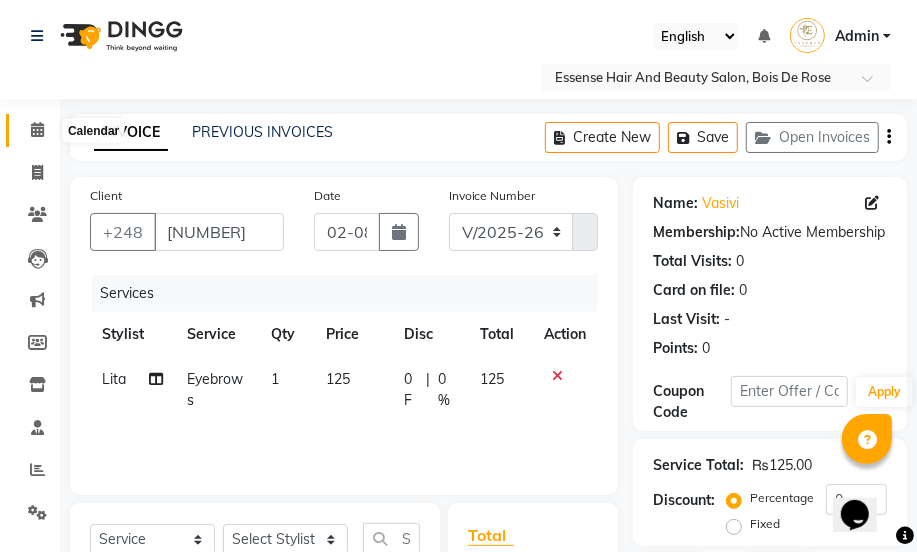 click 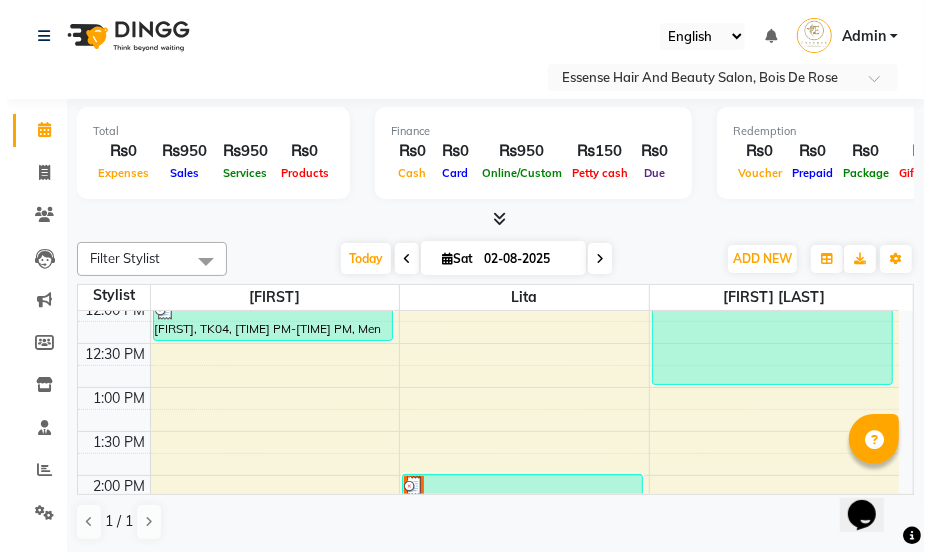 scroll, scrollTop: 454, scrollLeft: 0, axis: vertical 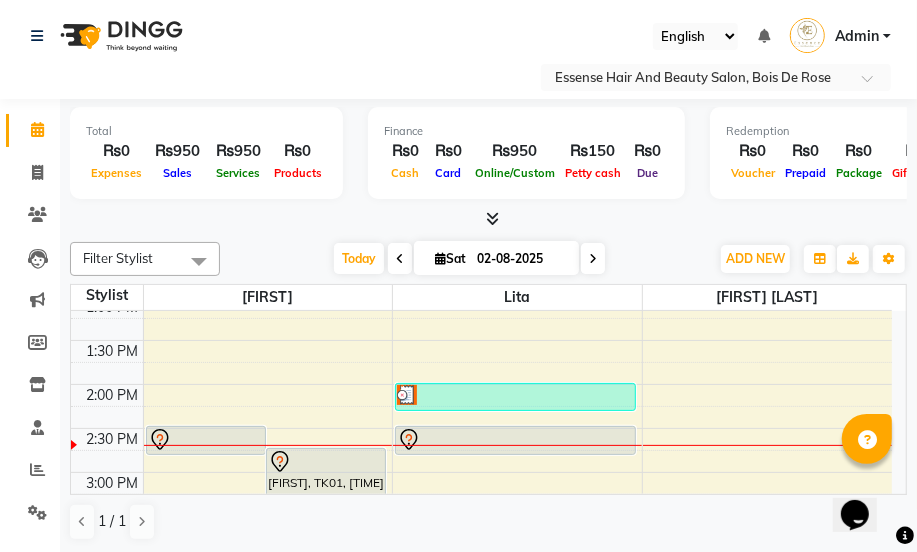 click 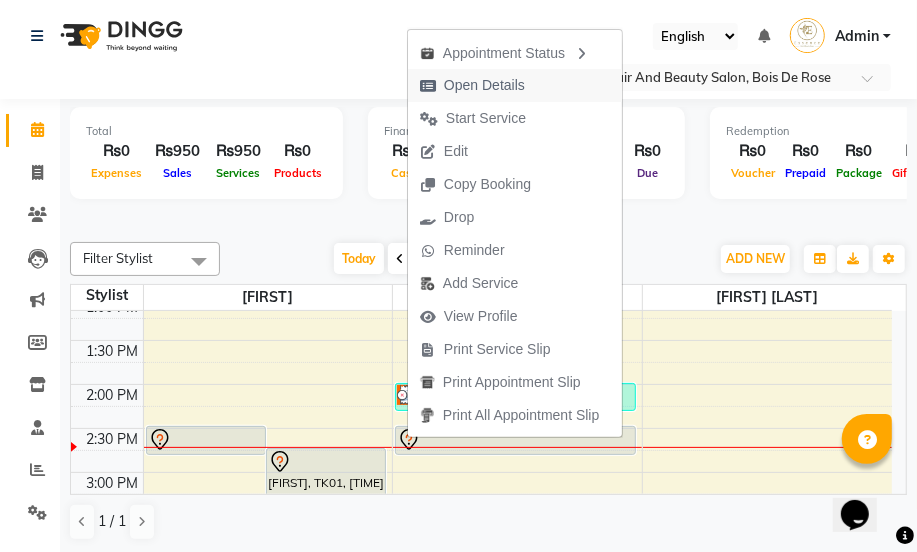 click on "Open Details" at bounding box center (484, 85) 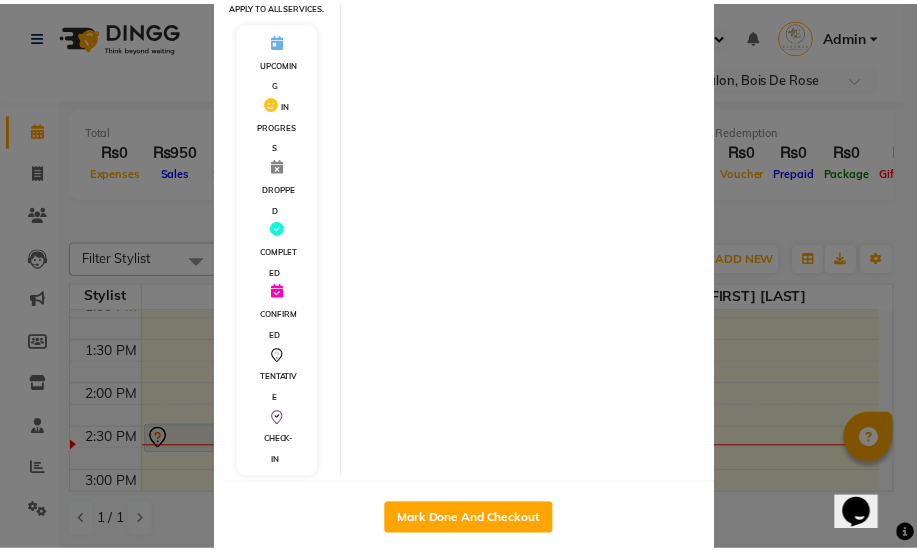 scroll, scrollTop: 476, scrollLeft: 0, axis: vertical 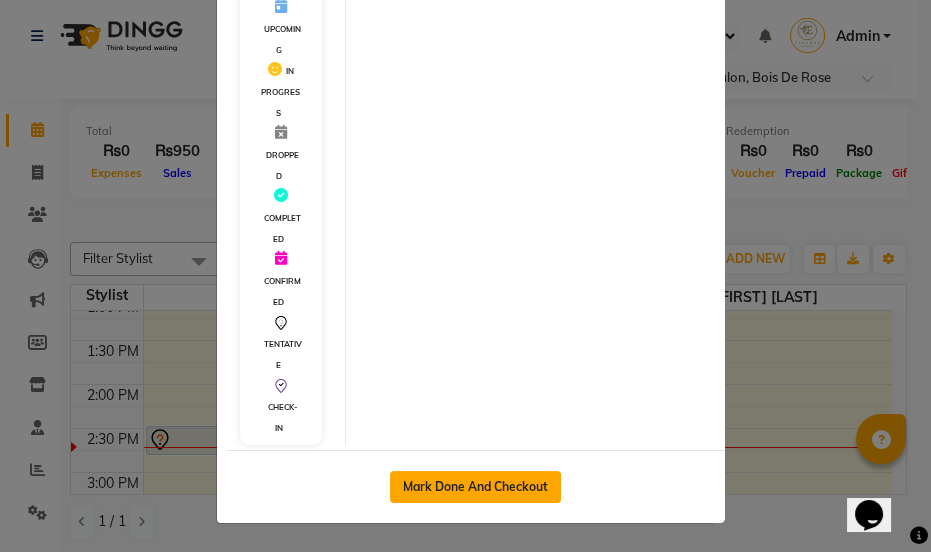 click on "Mark Done And Checkout" 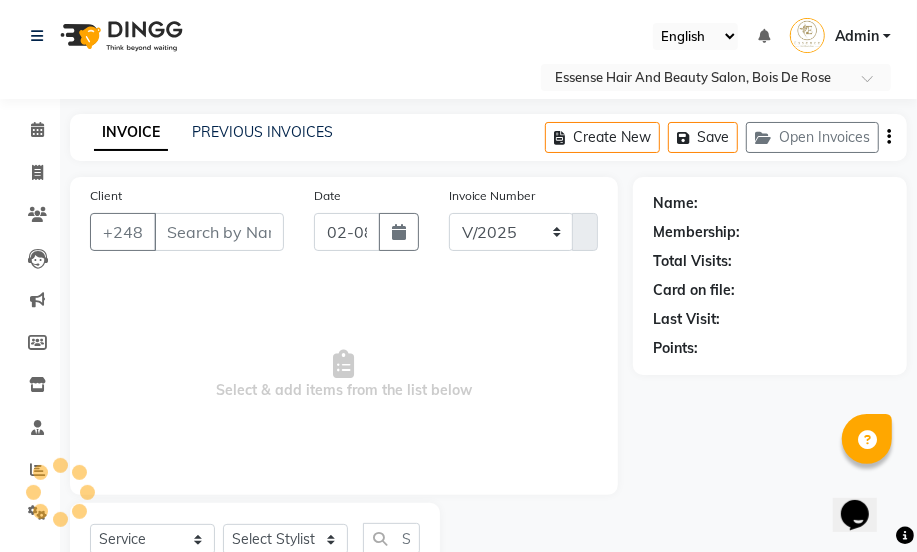 select on "8408" 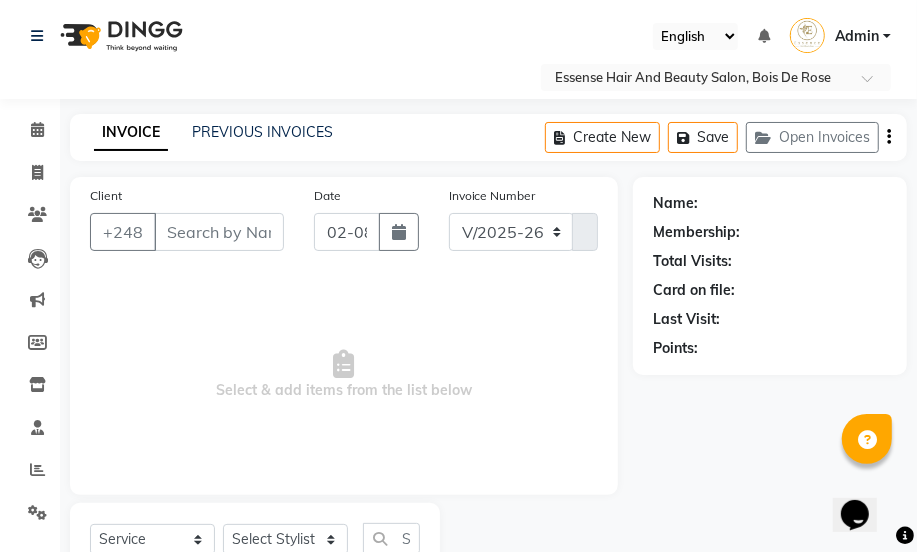 type on "[NUMBER]" 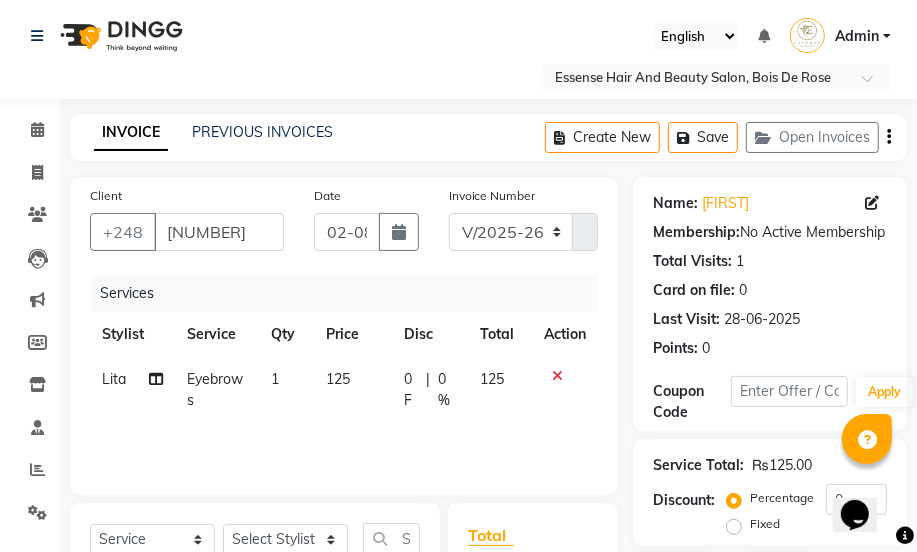 click 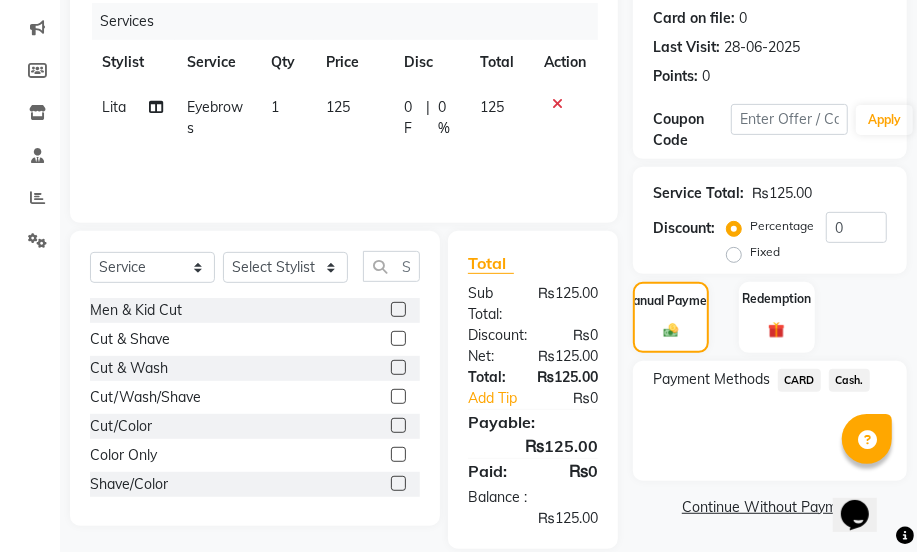click on "Cash." 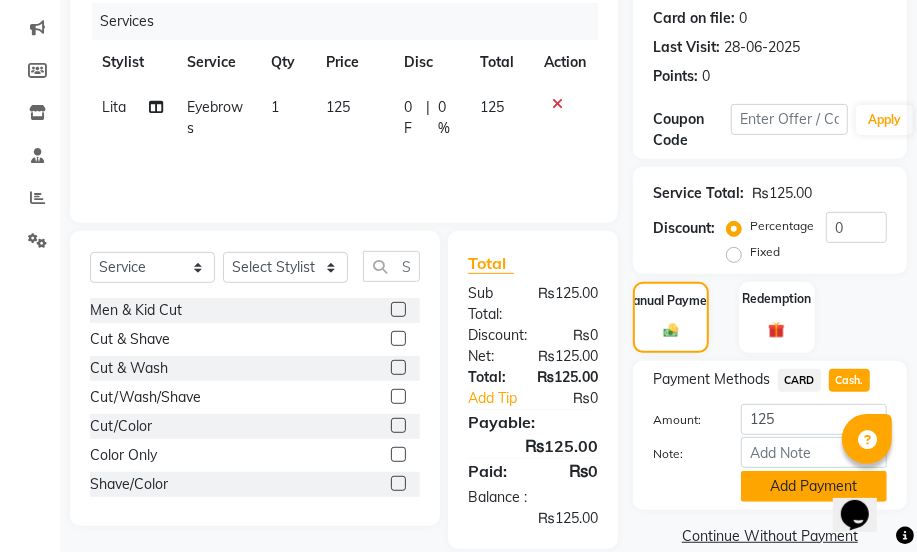 click on "Add Payment" 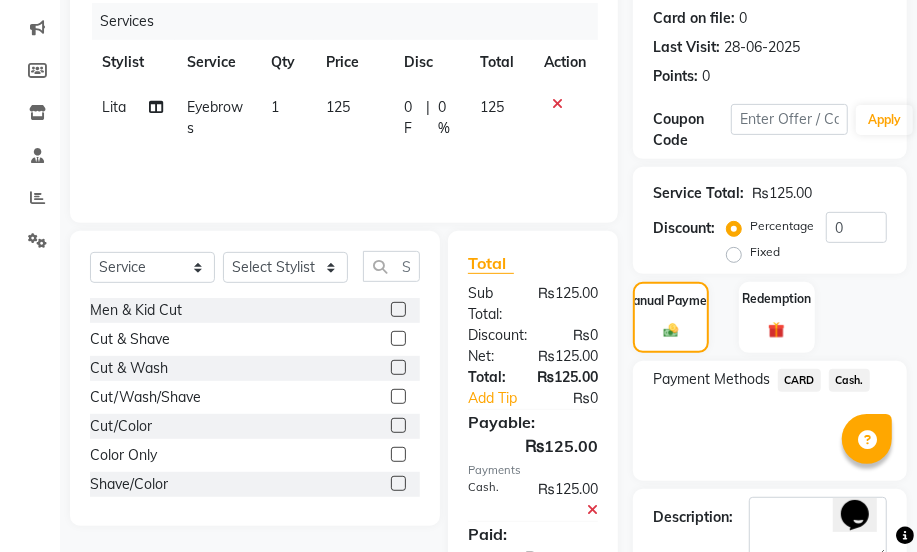 click on "Checkout" 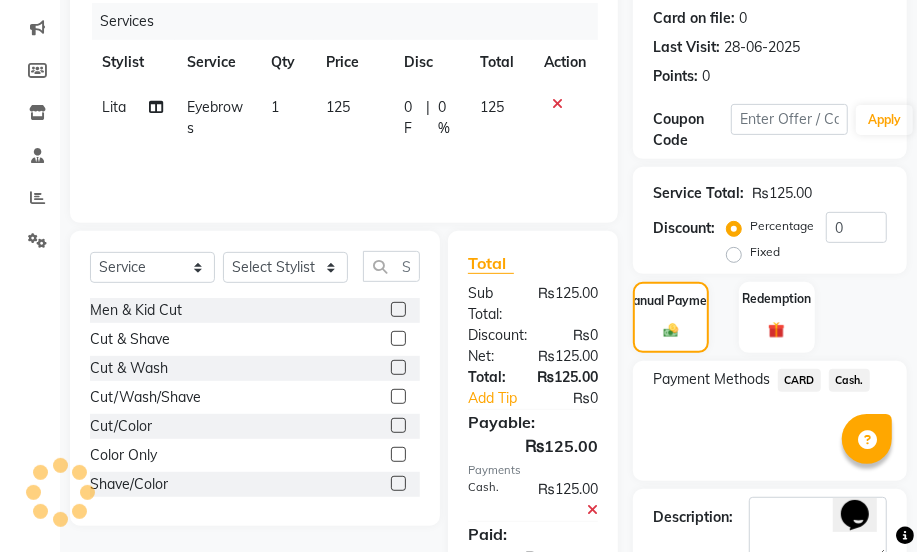 scroll, scrollTop: 386, scrollLeft: 0, axis: vertical 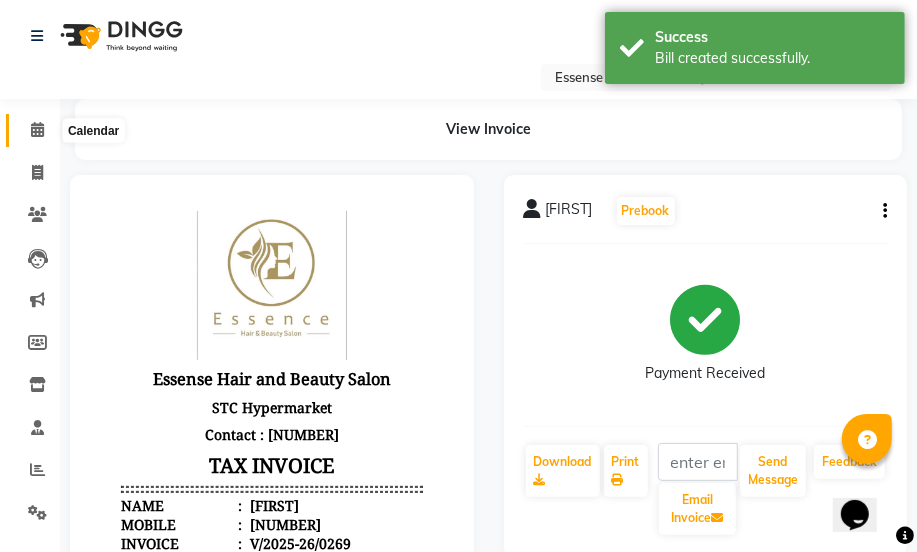 click 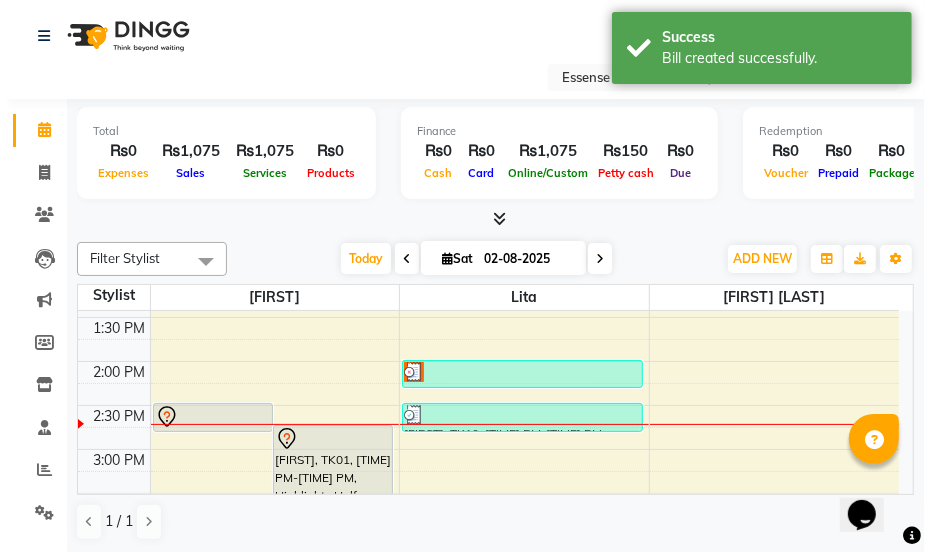 scroll, scrollTop: 545, scrollLeft: 0, axis: vertical 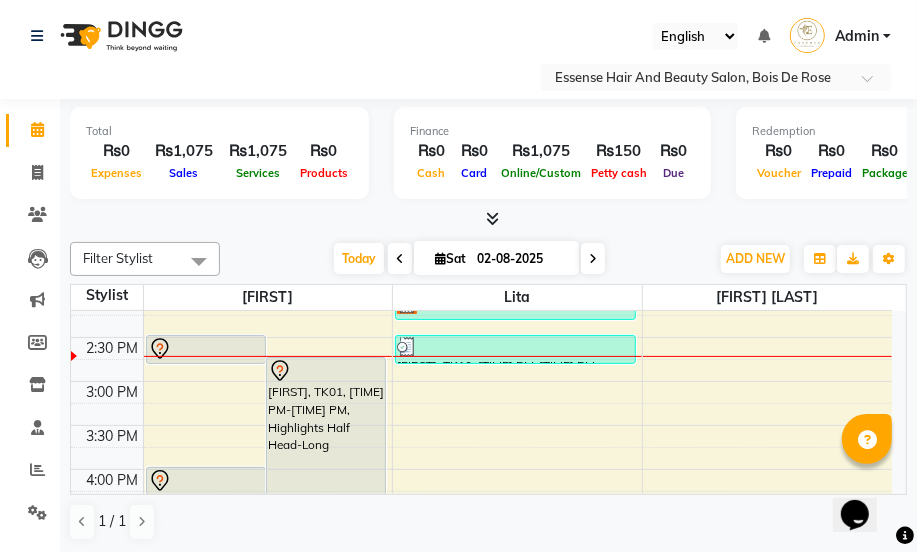 click 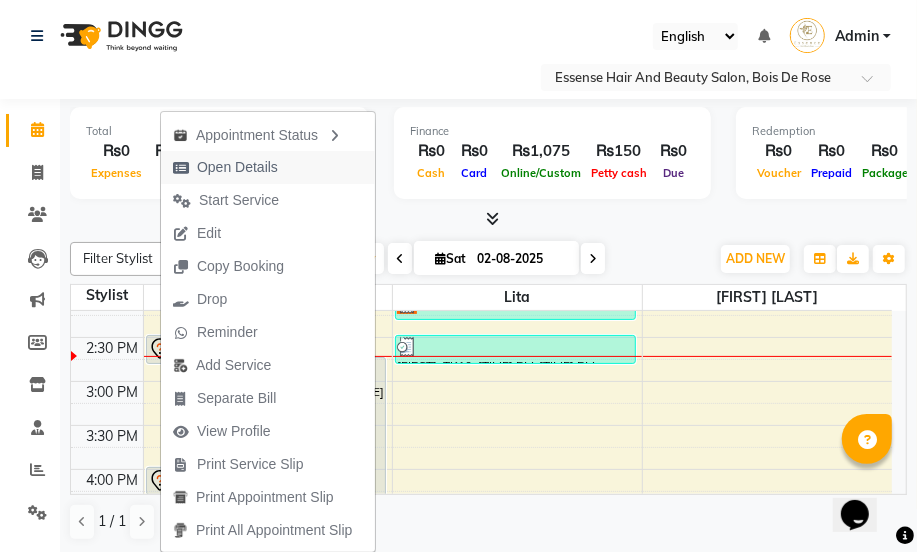 click on "Open Details" at bounding box center [237, 167] 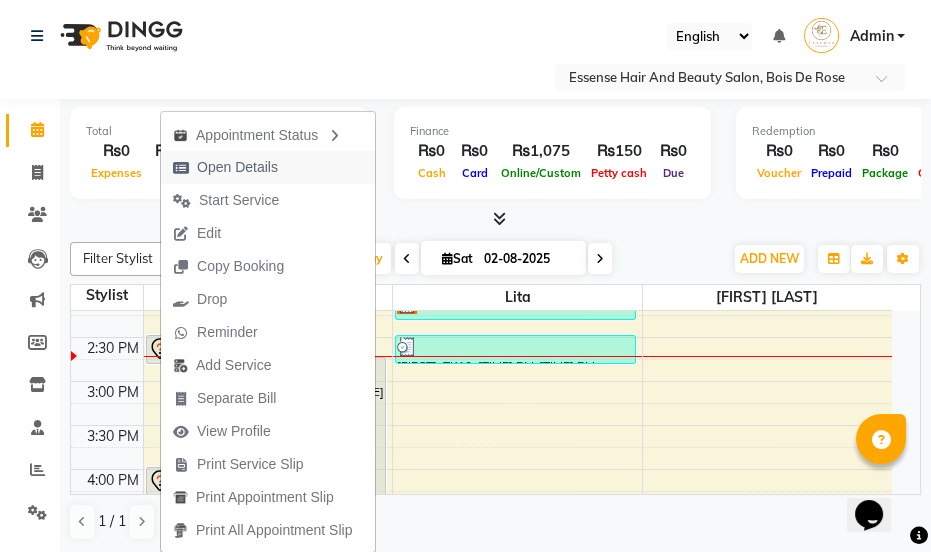 select on "7" 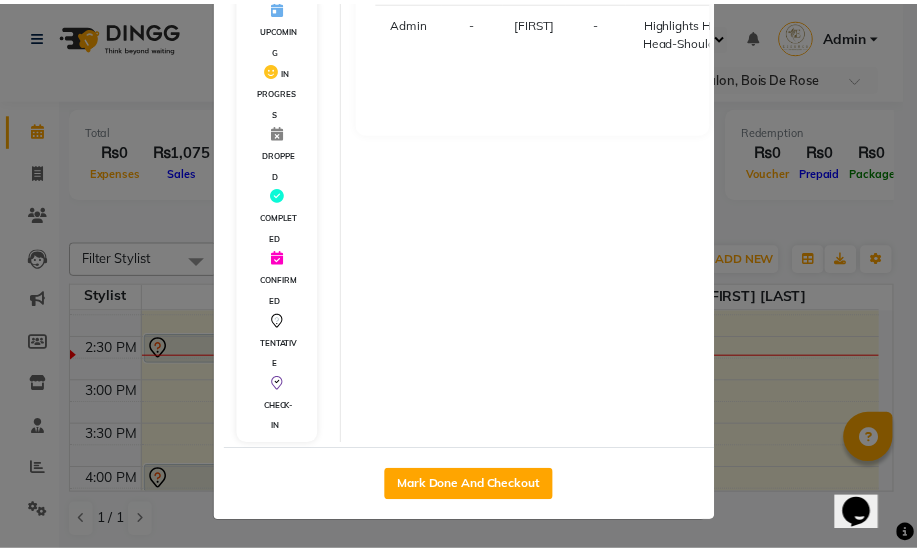 scroll, scrollTop: 440, scrollLeft: 0, axis: vertical 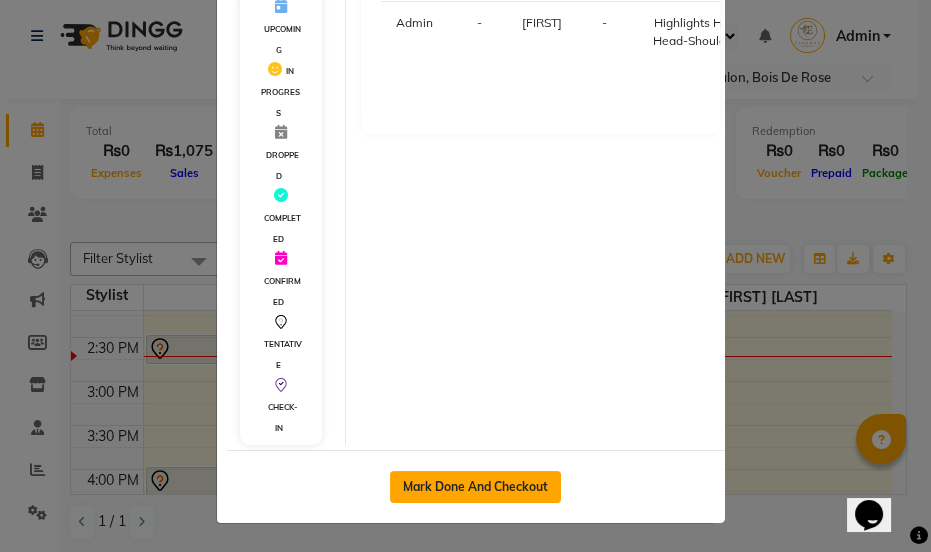 click on "Mark Done And Checkout" 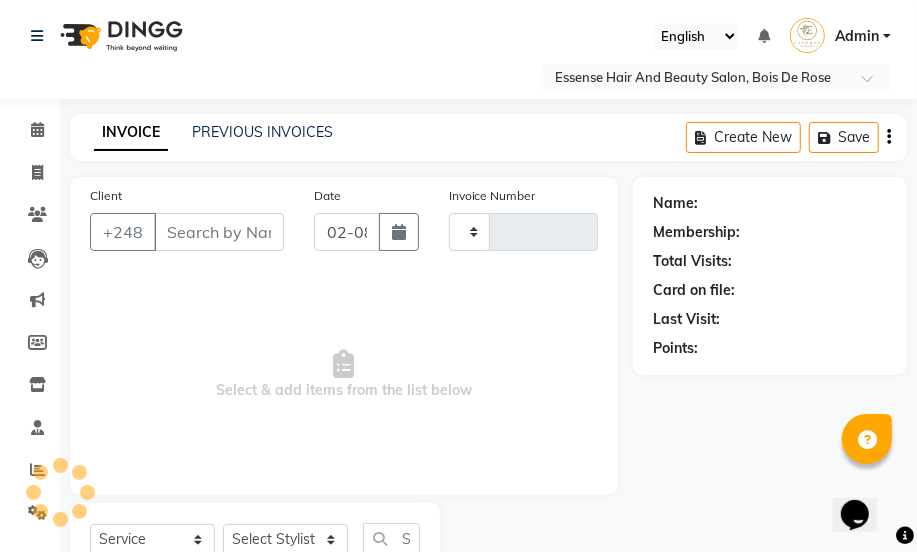 type on "0270" 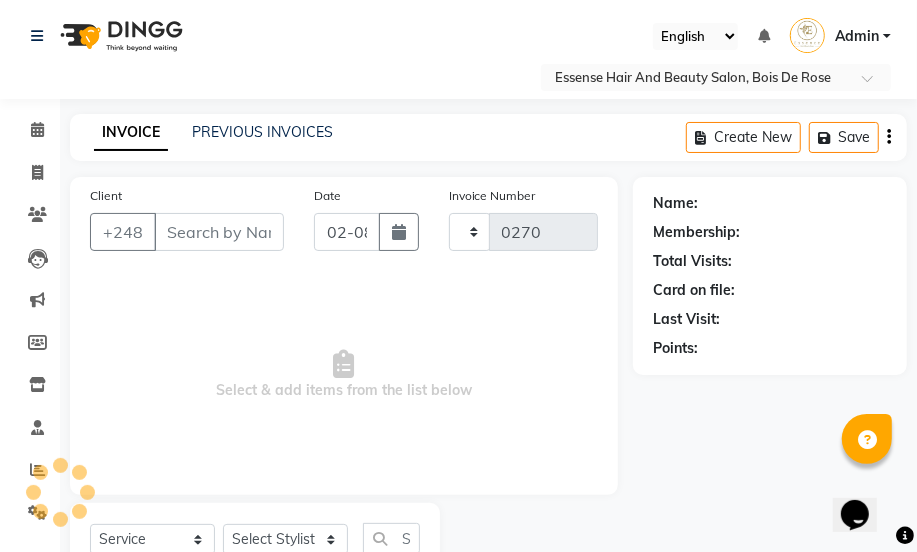 select on "8408" 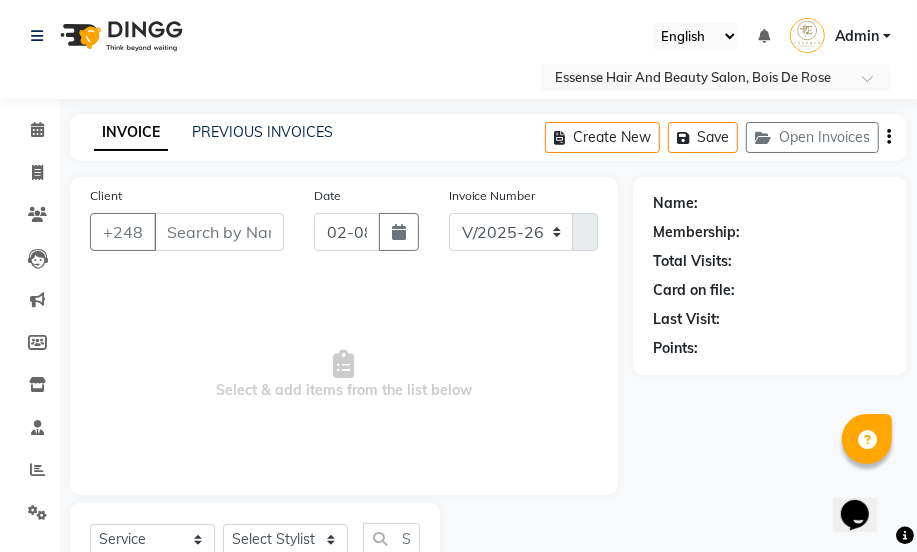 type on "[NUMBER]" 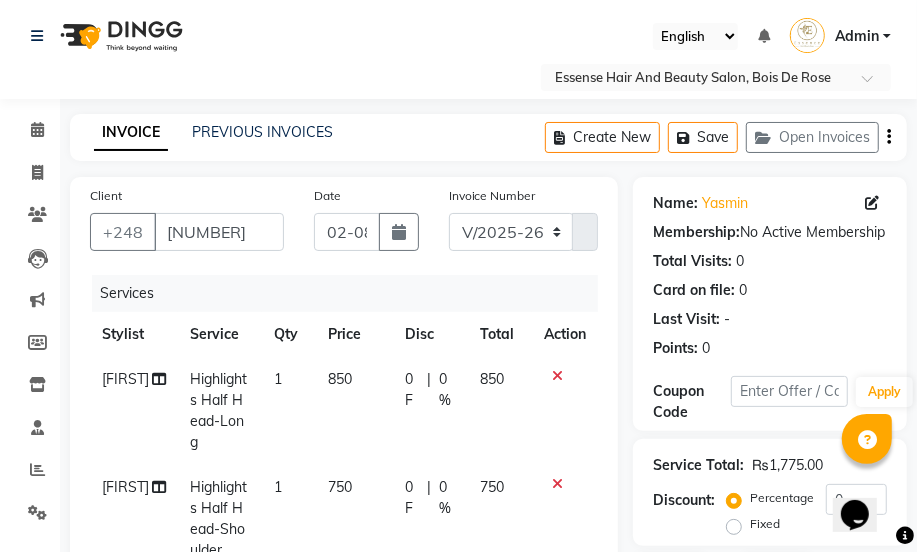 scroll, scrollTop: 181, scrollLeft: 0, axis: vertical 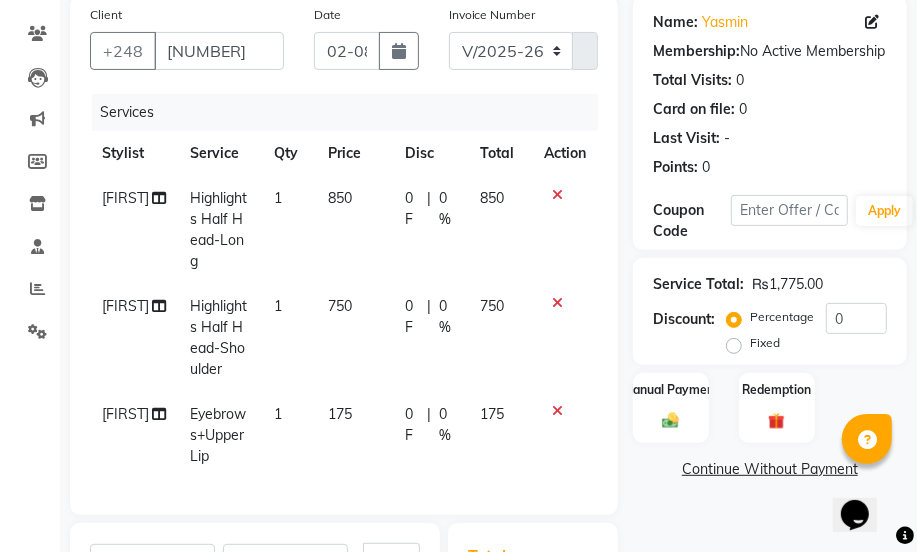 click 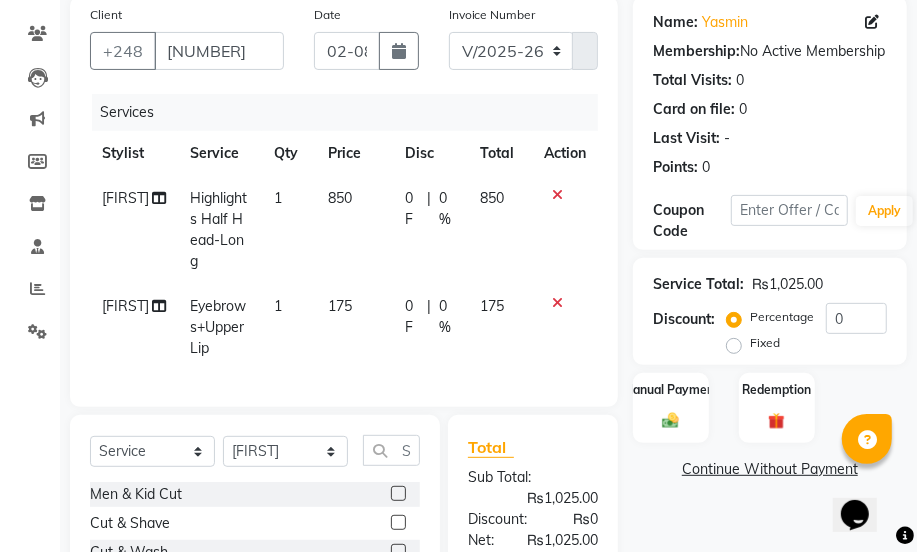 scroll, scrollTop: 0, scrollLeft: 0, axis: both 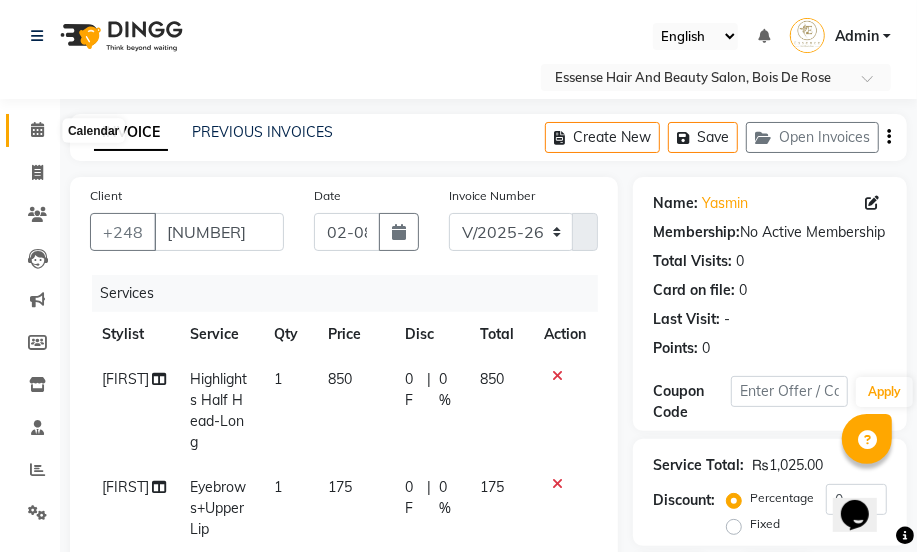 click 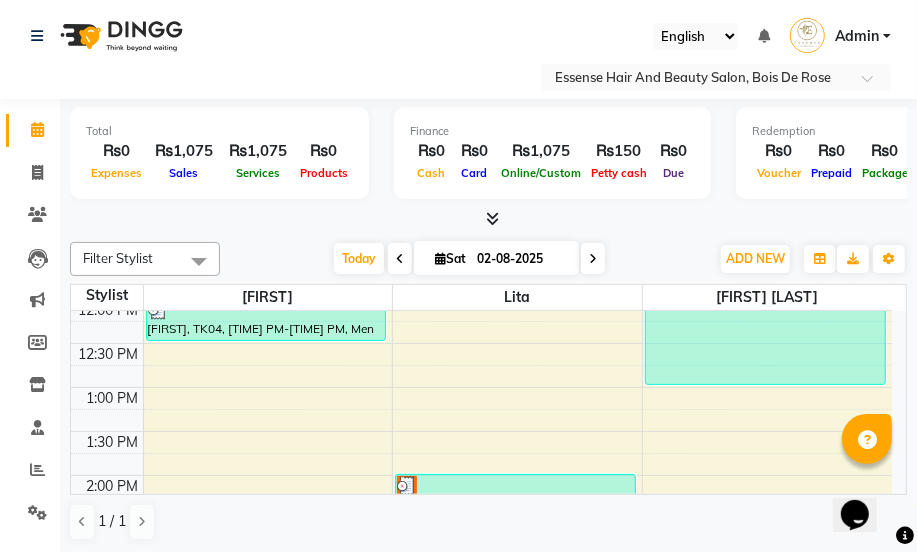 scroll, scrollTop: 454, scrollLeft: 0, axis: vertical 